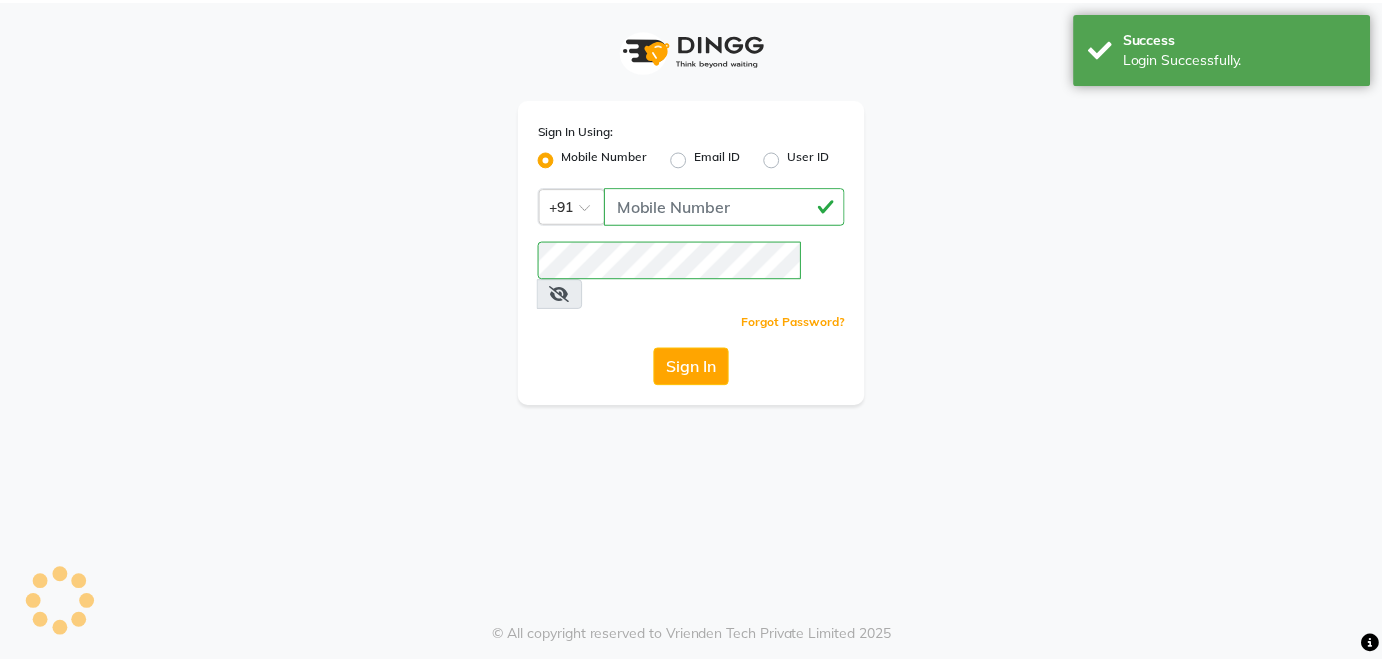 scroll, scrollTop: 0, scrollLeft: 0, axis: both 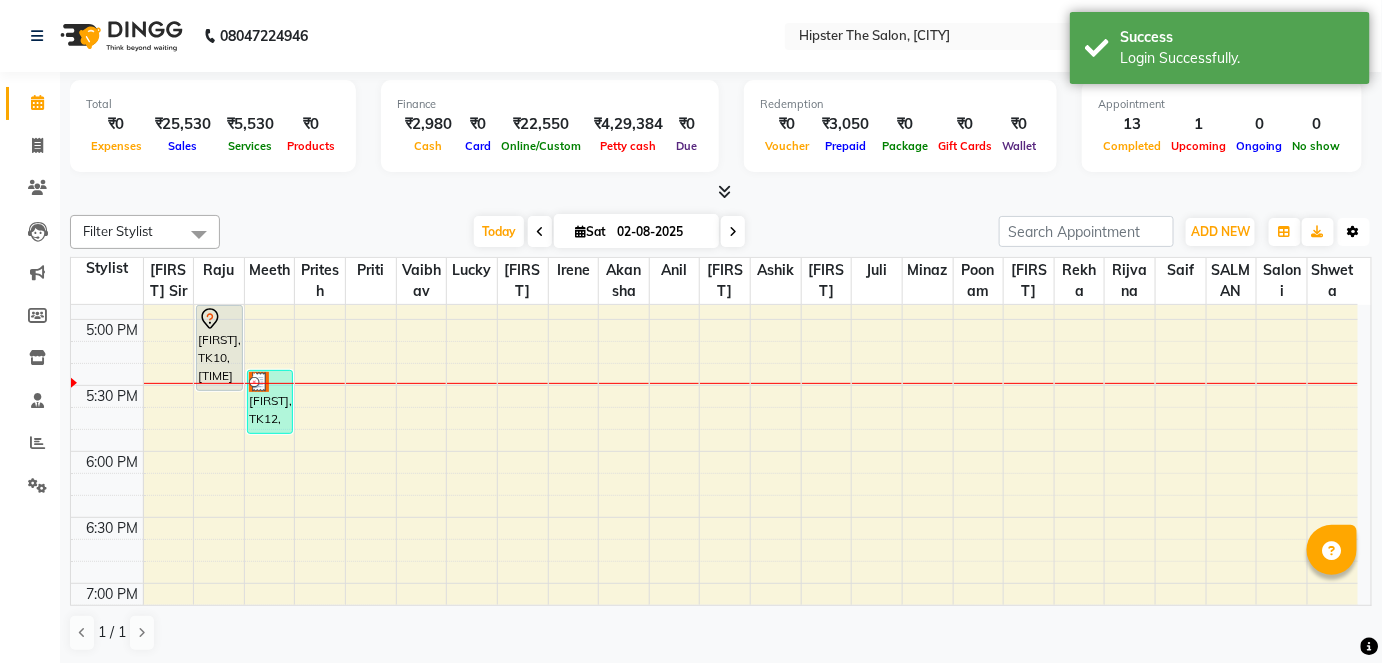 click on "Toggle Dropdown" at bounding box center (1354, 232) 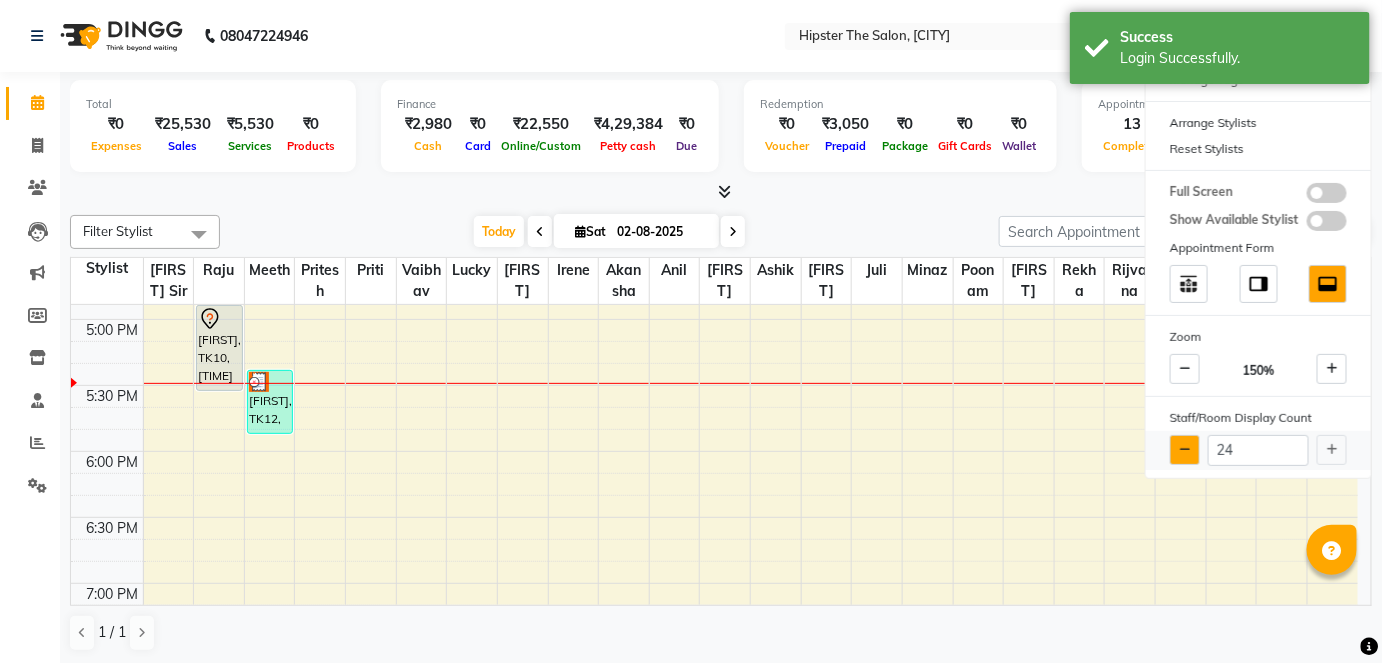 click at bounding box center [1185, 450] 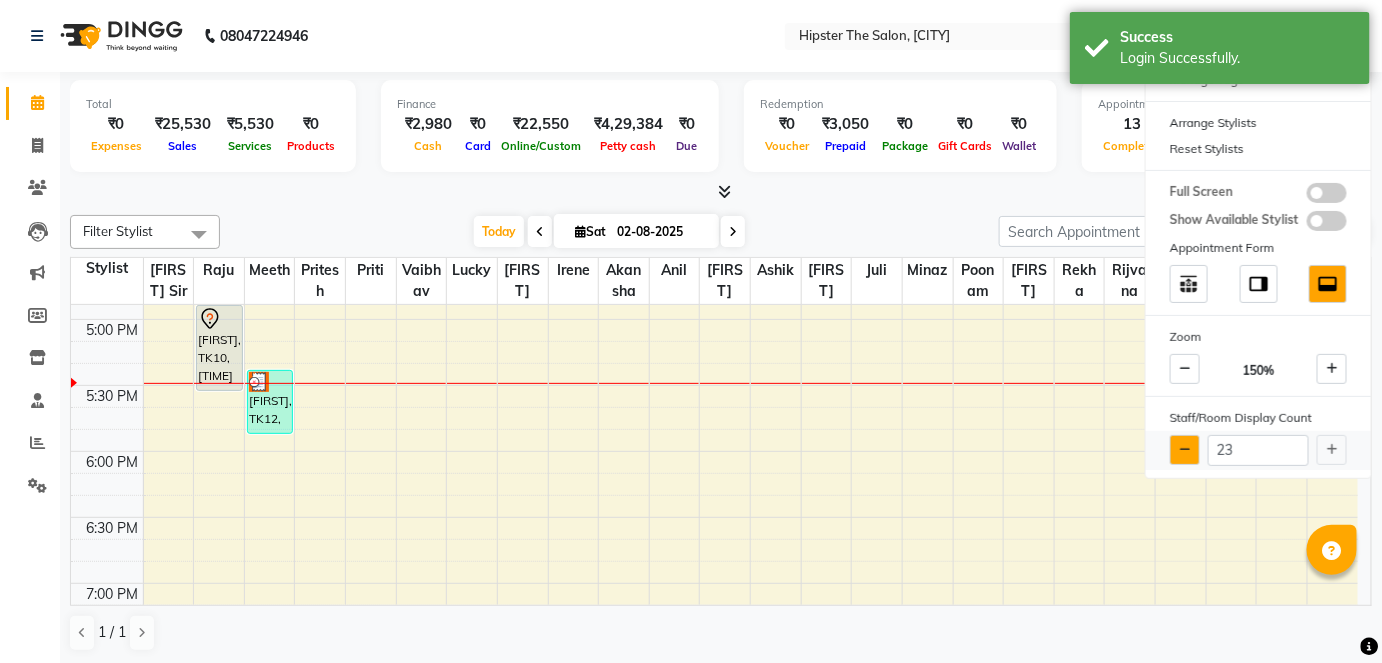 click at bounding box center [1185, 450] 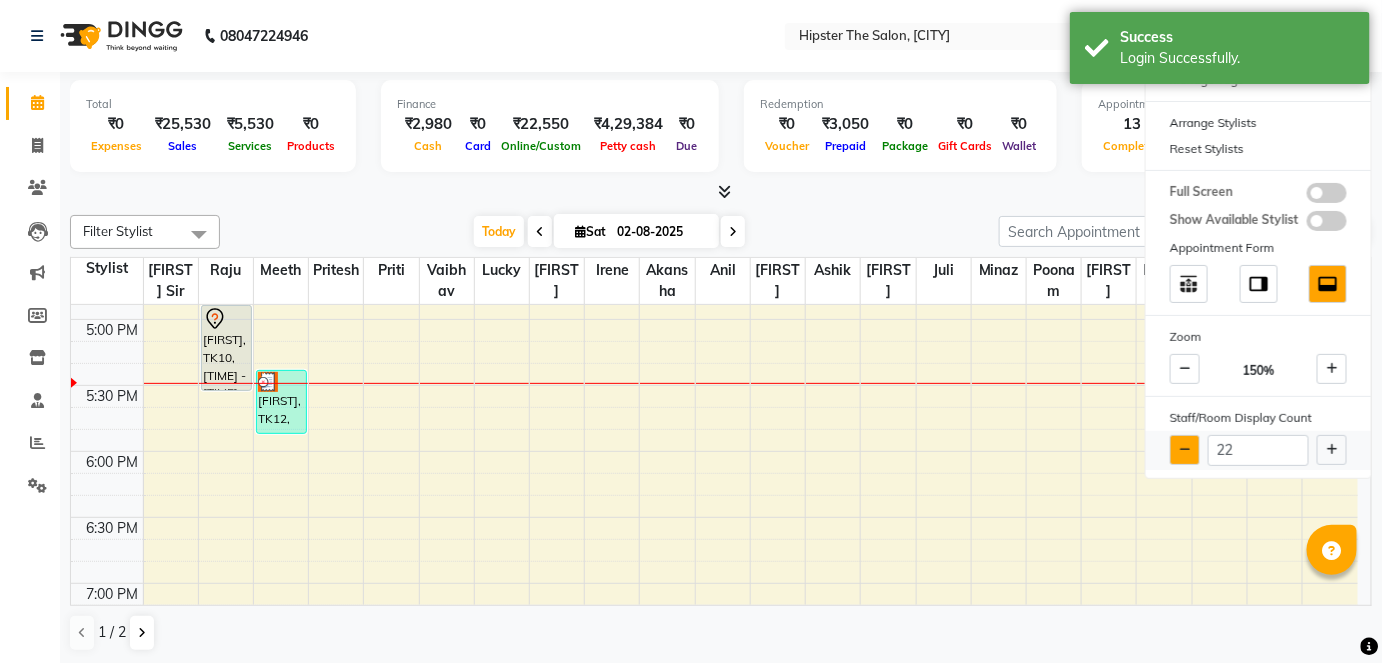 click at bounding box center [1185, 450] 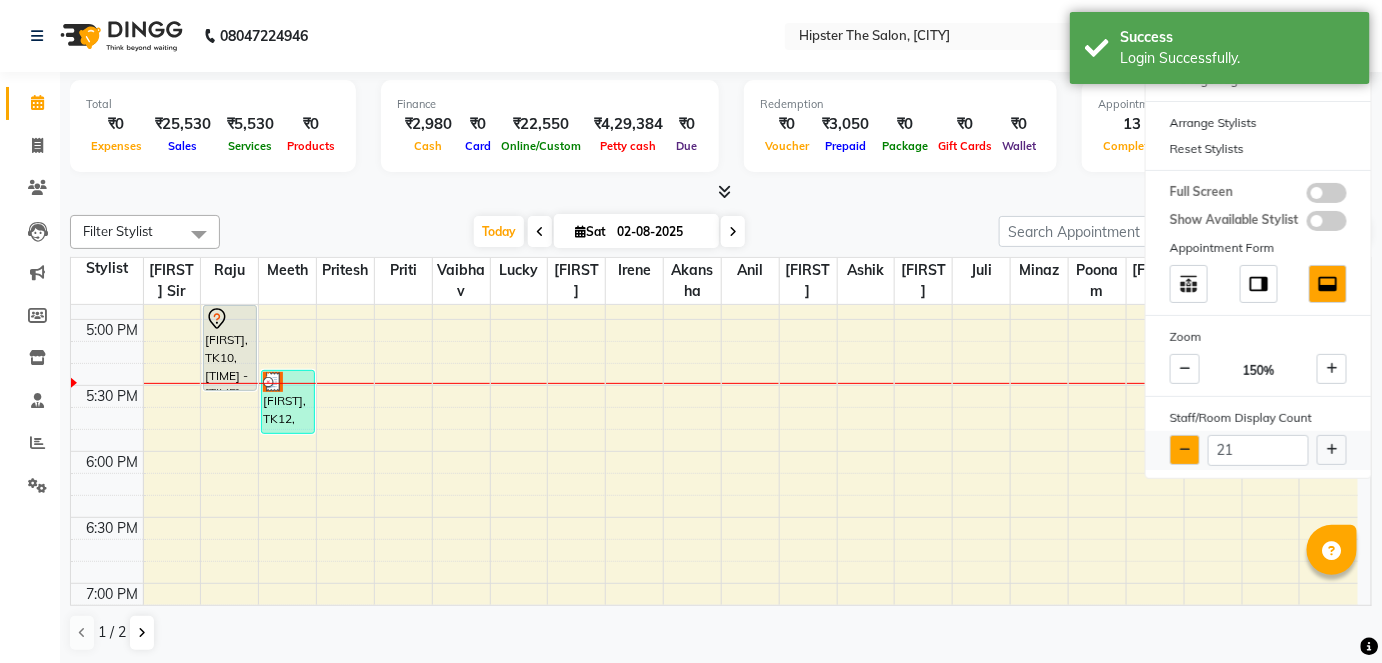 click at bounding box center (1185, 450) 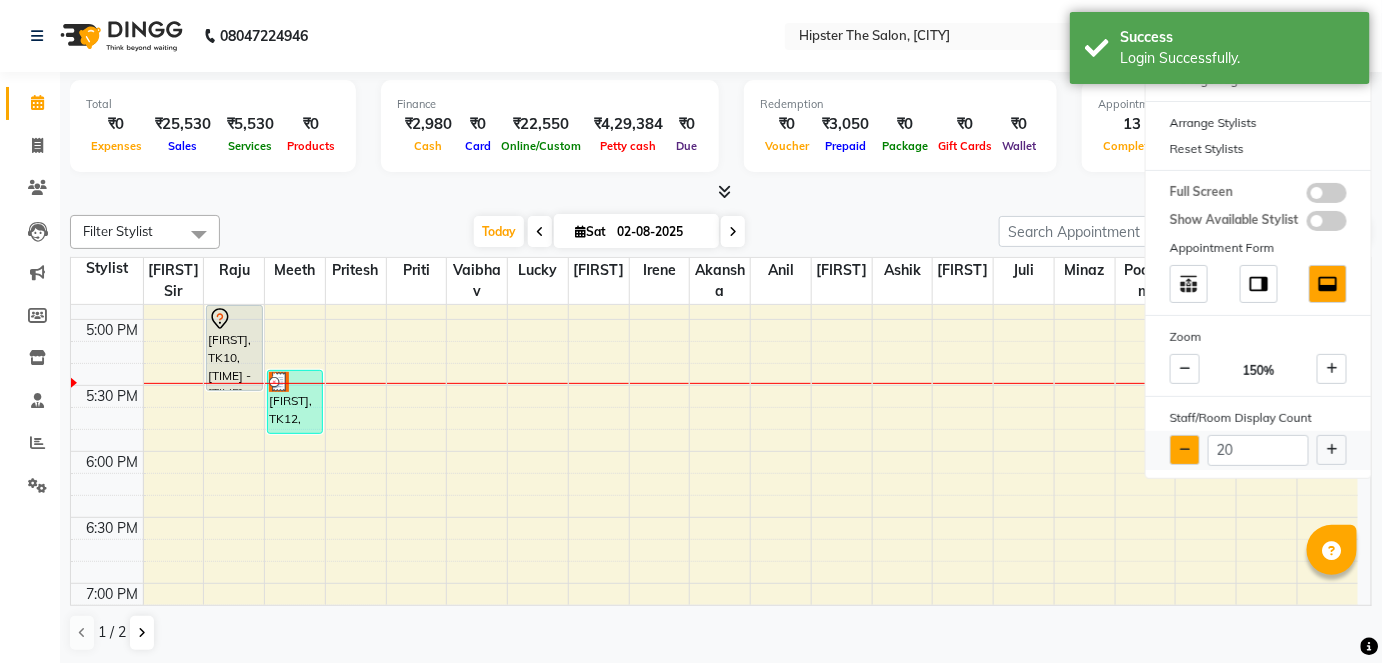 click at bounding box center (1185, 450) 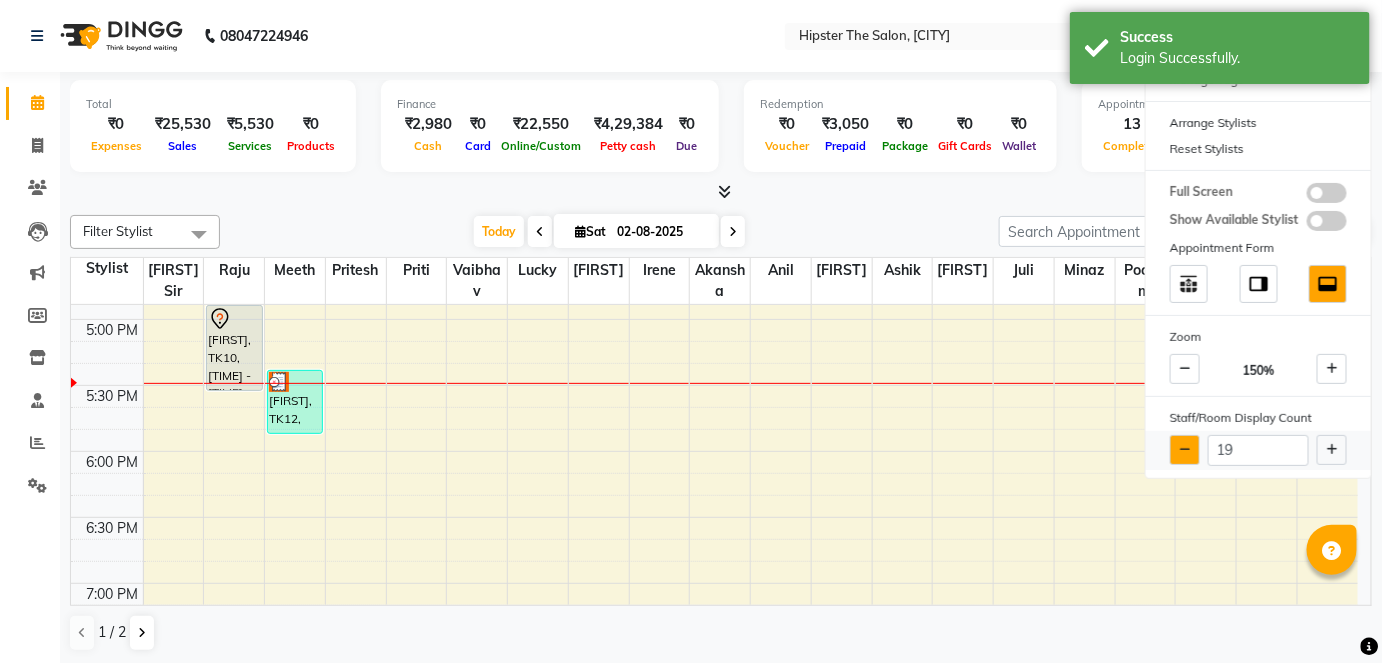click at bounding box center [1185, 450] 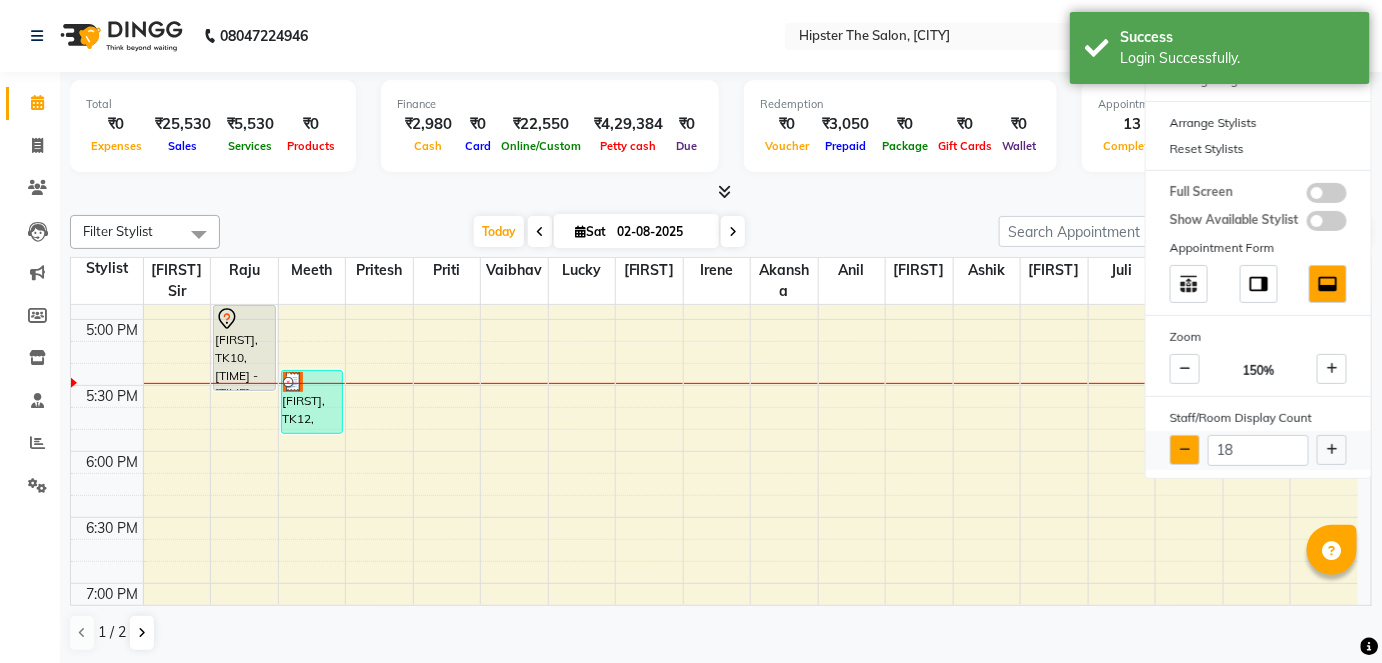 click at bounding box center [1185, 450] 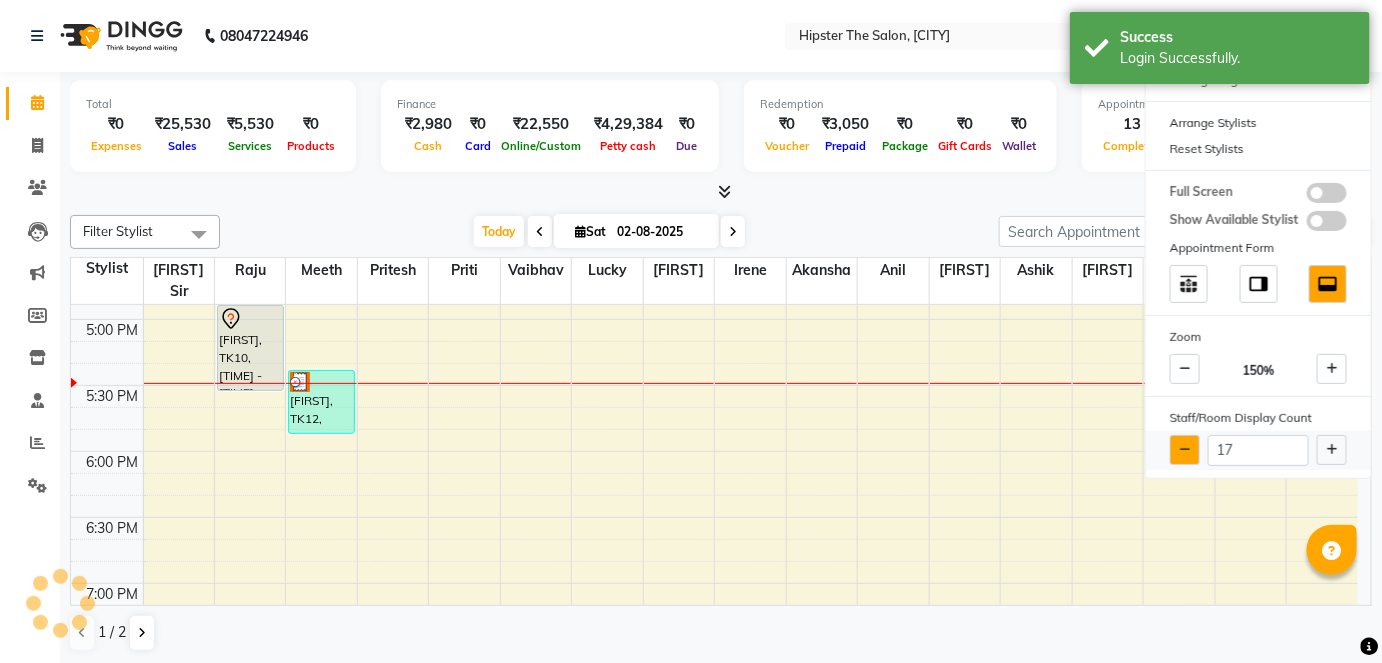 click at bounding box center (1185, 450) 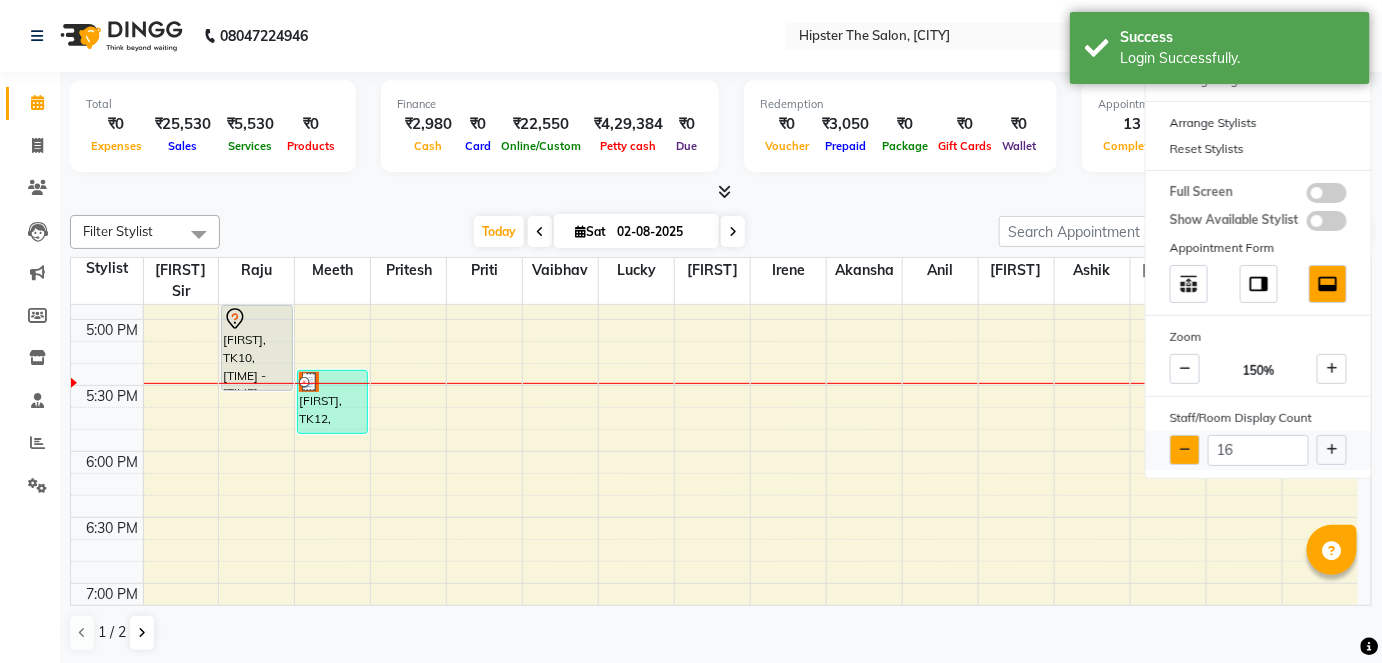 click at bounding box center [1185, 450] 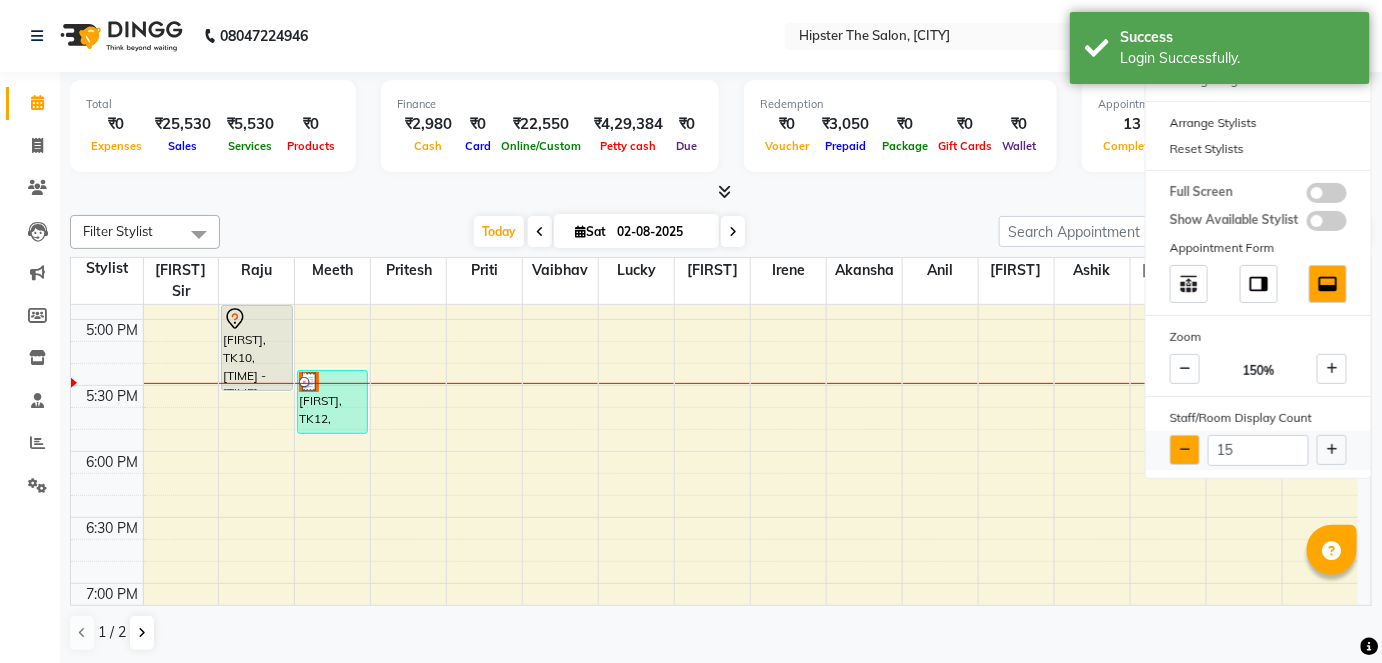 click at bounding box center (1185, 450) 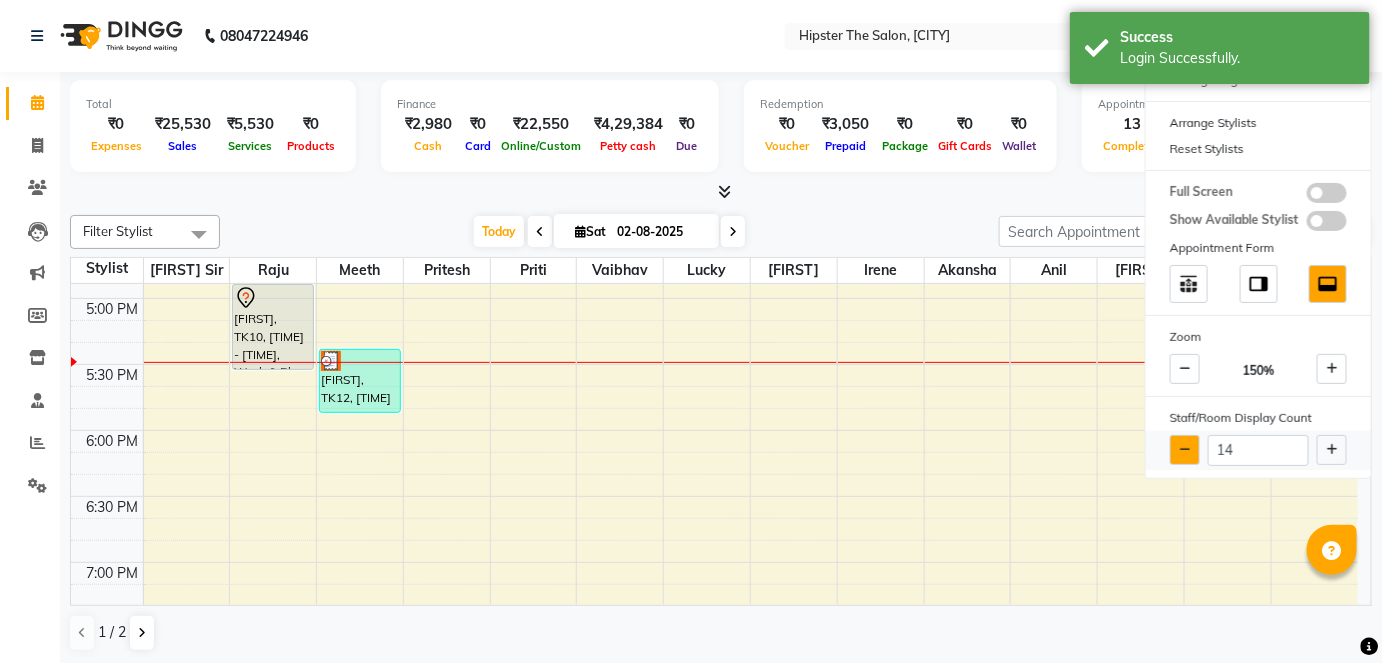 click at bounding box center (1185, 450) 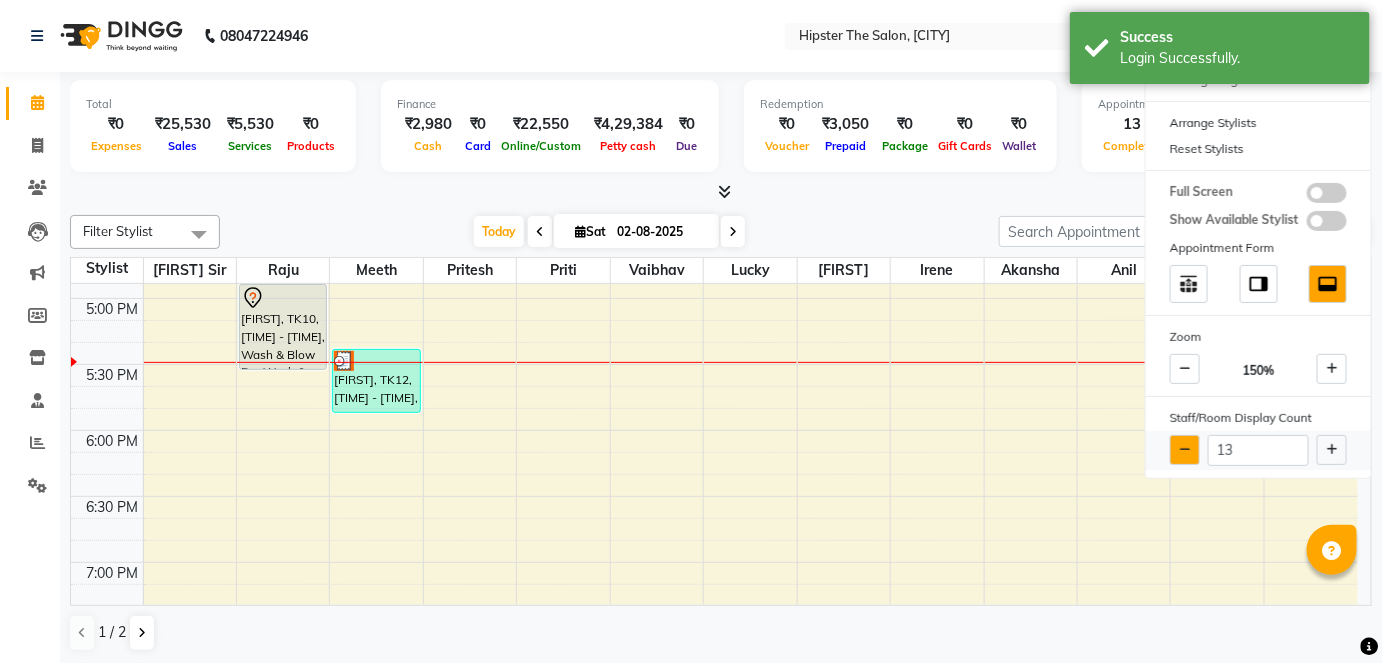 click at bounding box center (1185, 450) 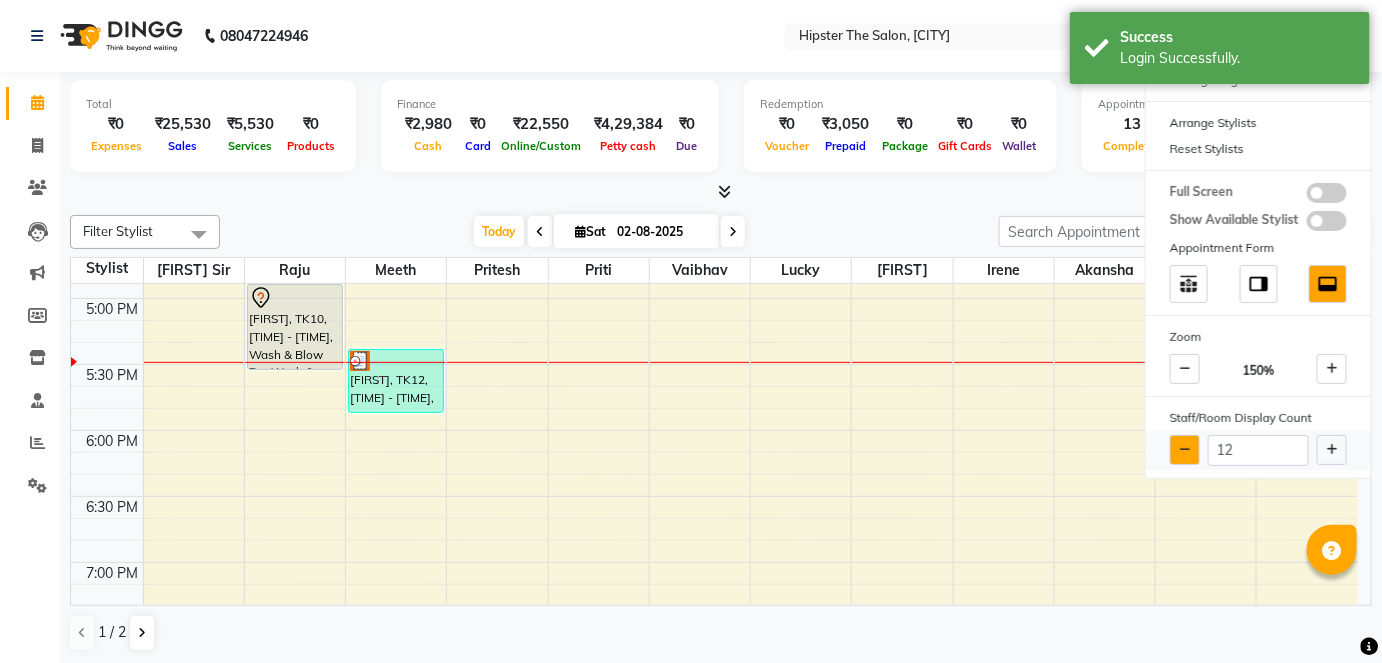 click at bounding box center [1185, 450] 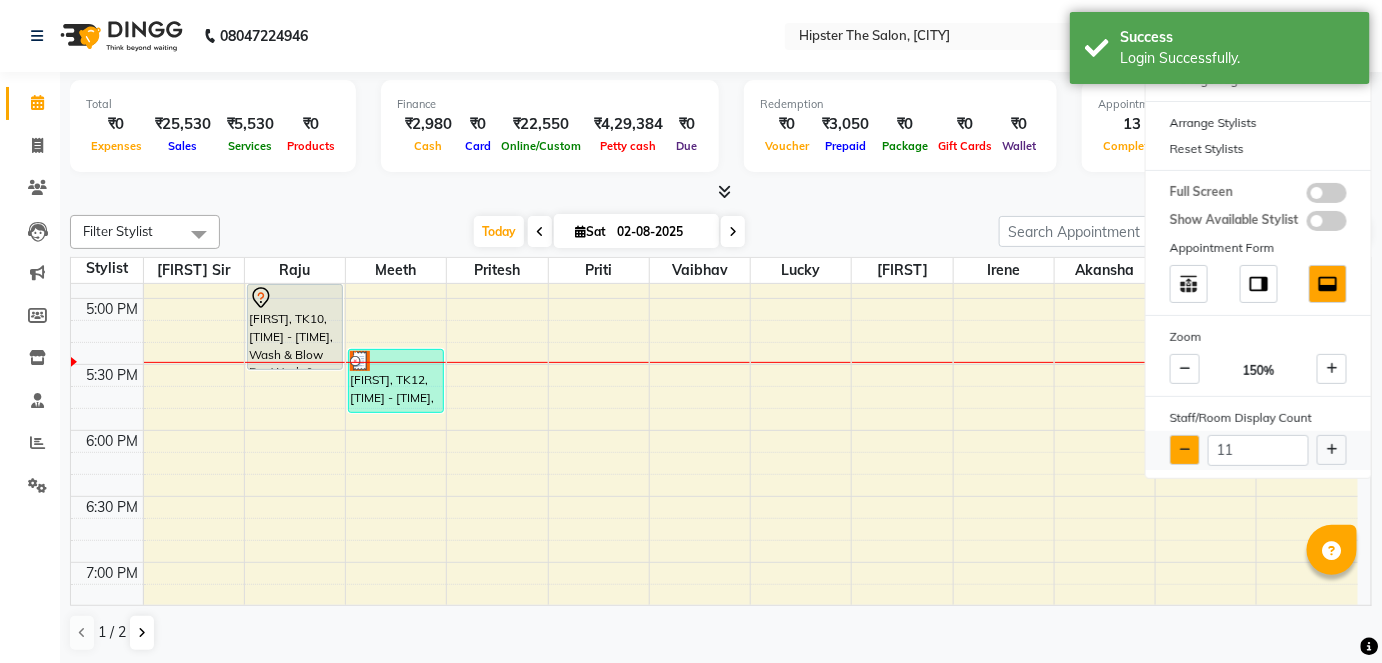 click at bounding box center (1185, 450) 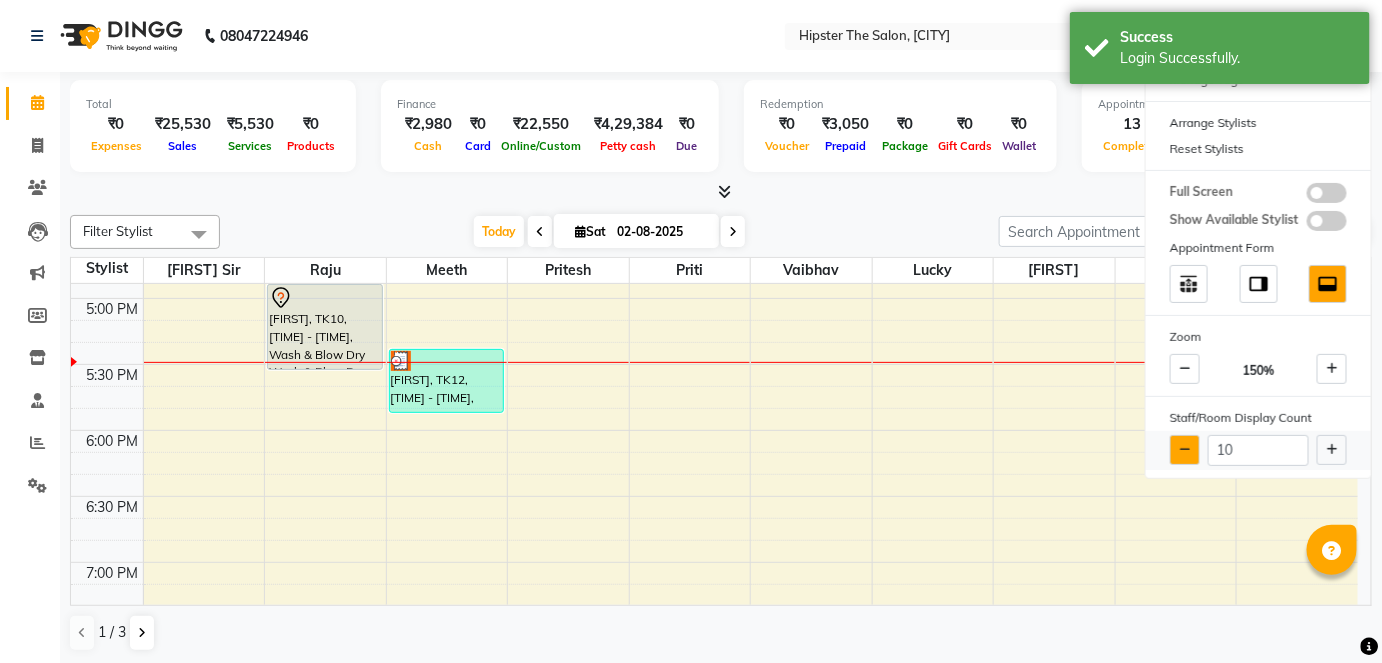 click at bounding box center (1185, 450) 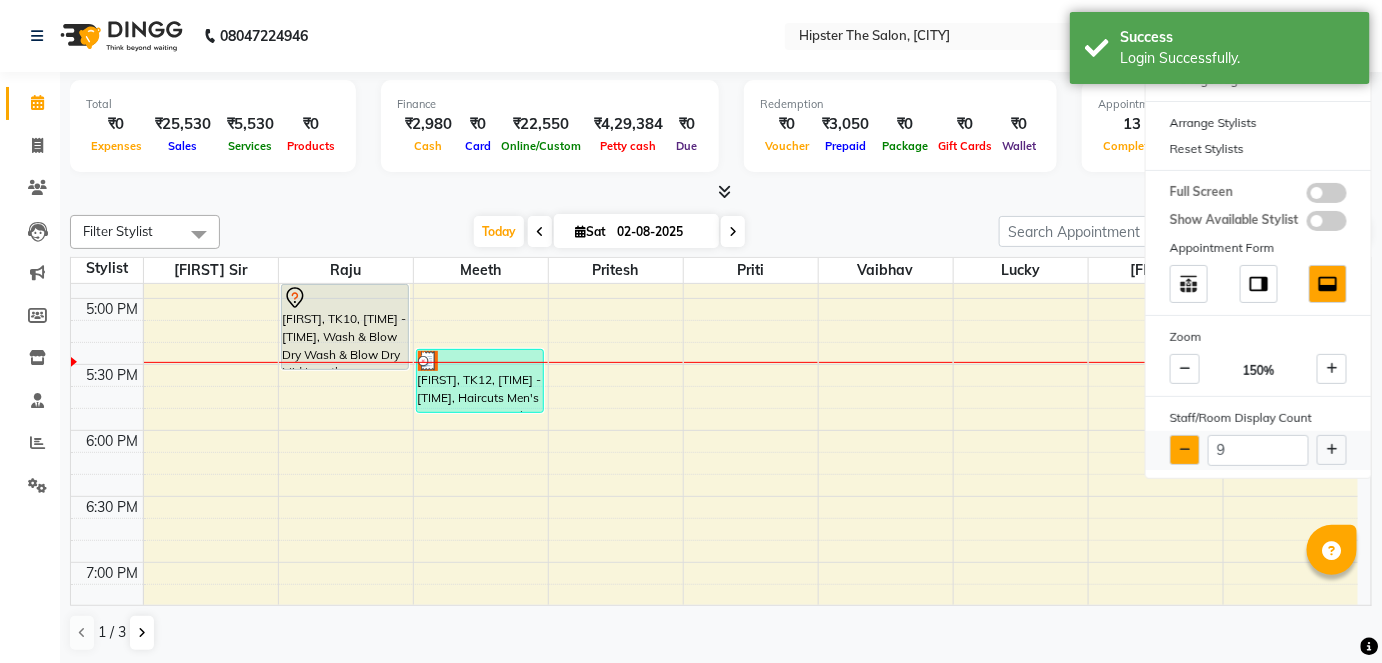click at bounding box center (1185, 450) 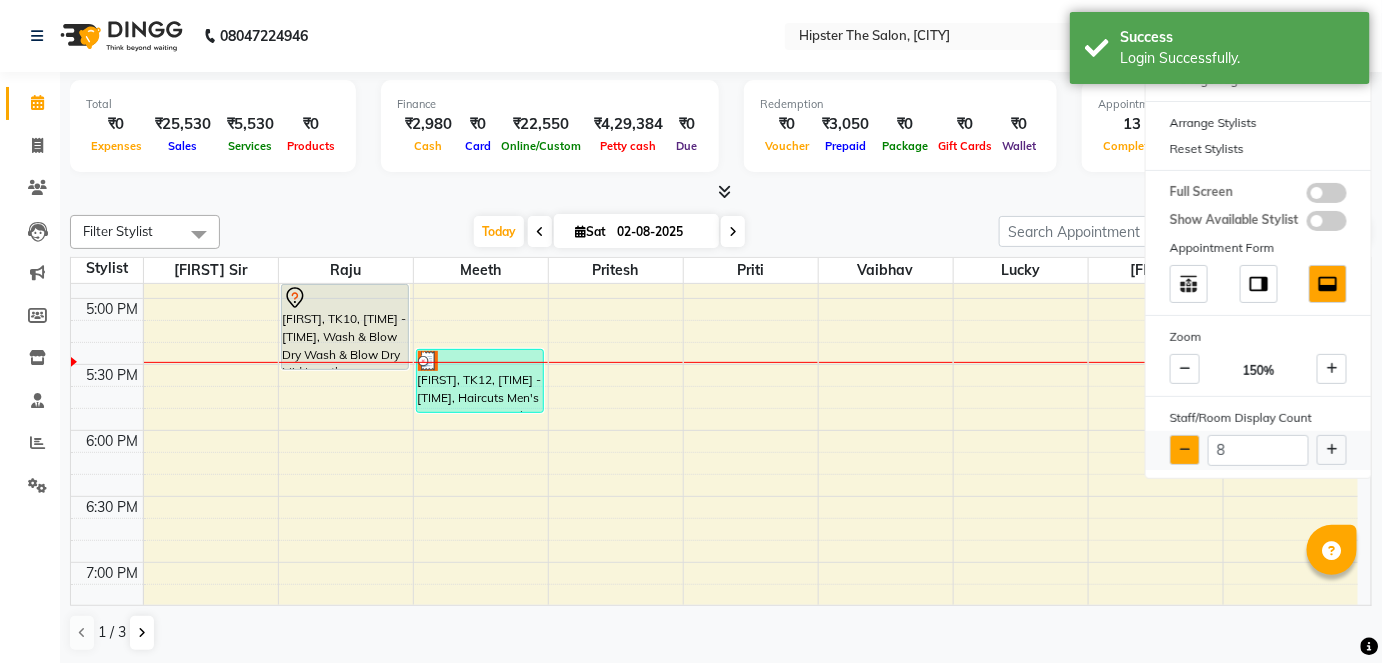 click at bounding box center [1185, 450] 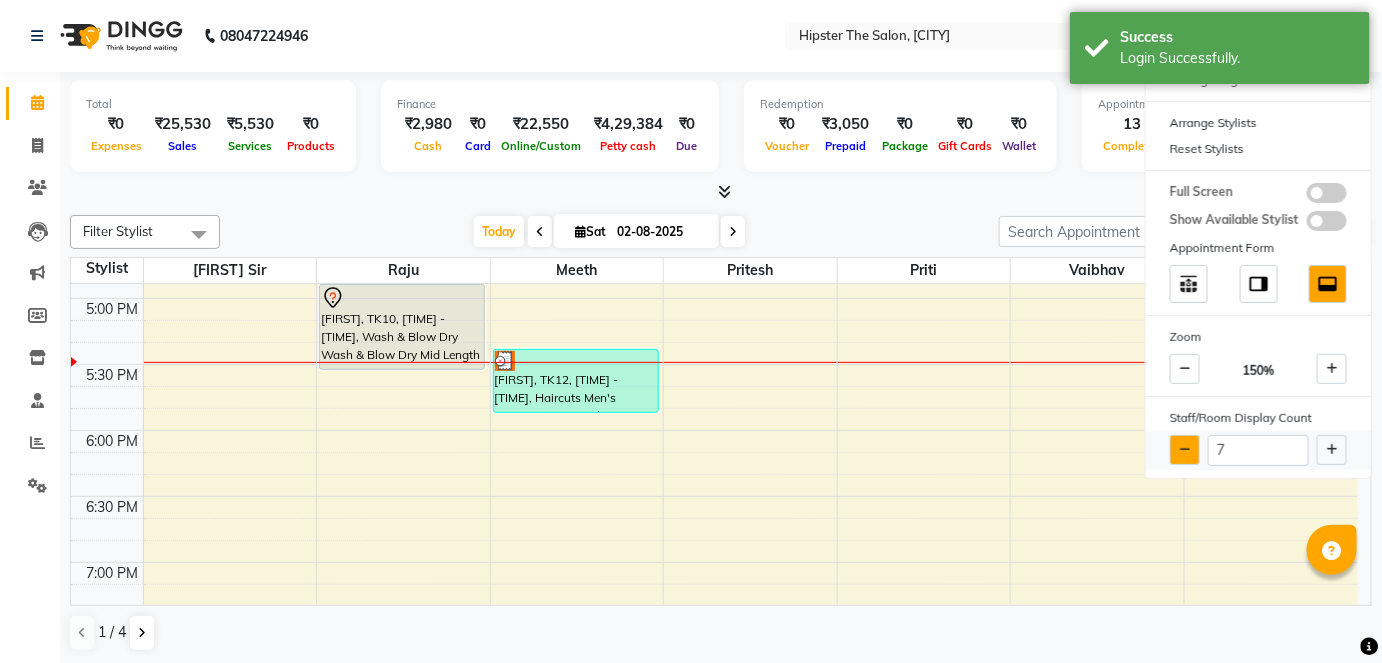 click at bounding box center (1185, 450) 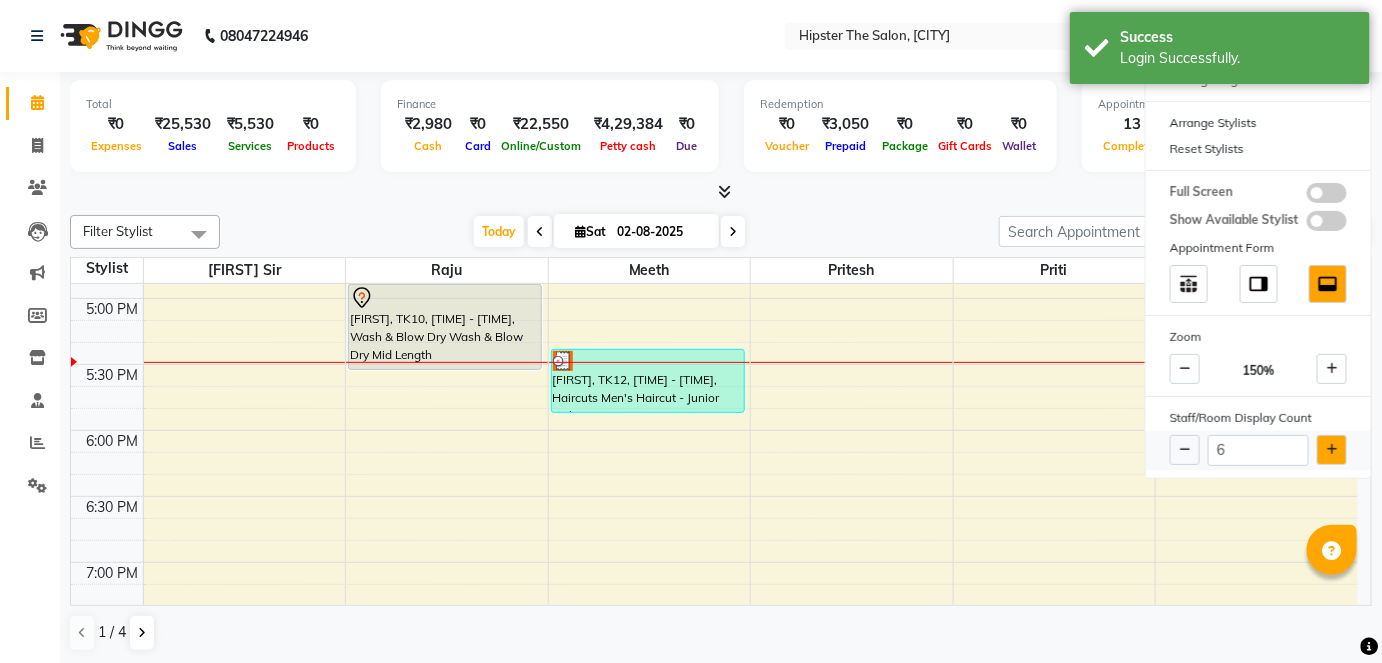 click at bounding box center [1332, 450] 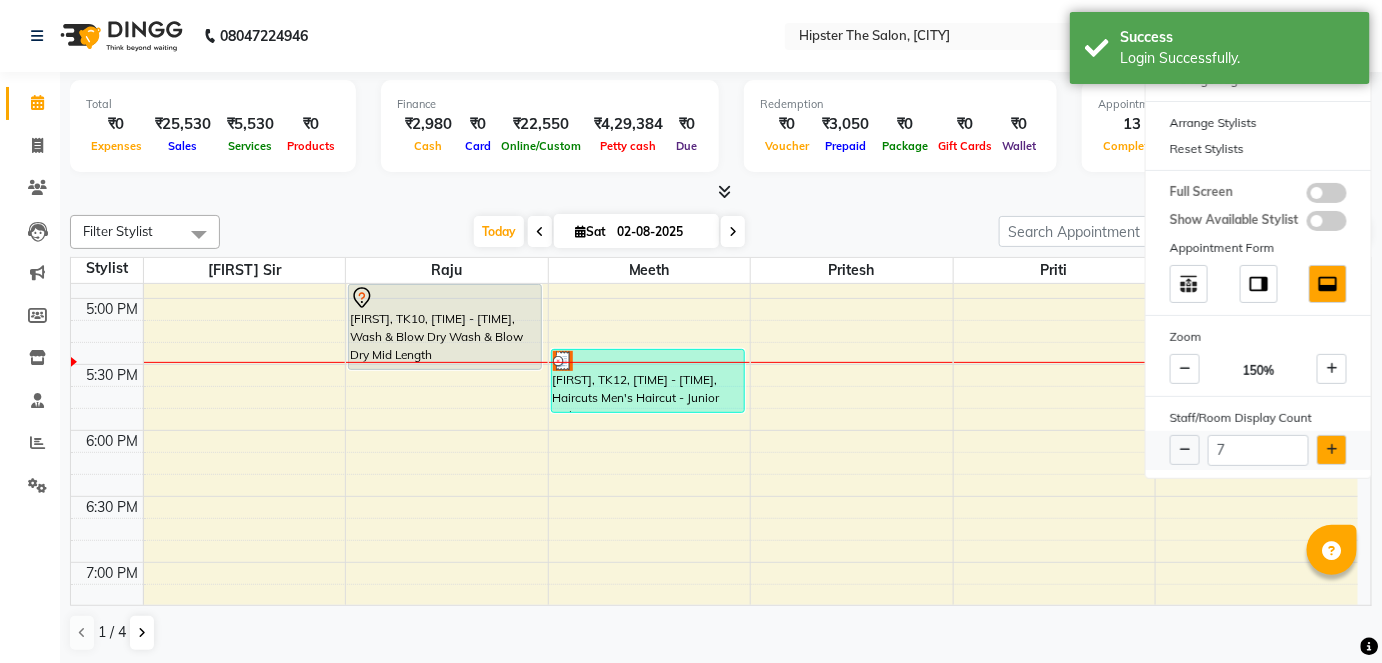 click at bounding box center (1332, 450) 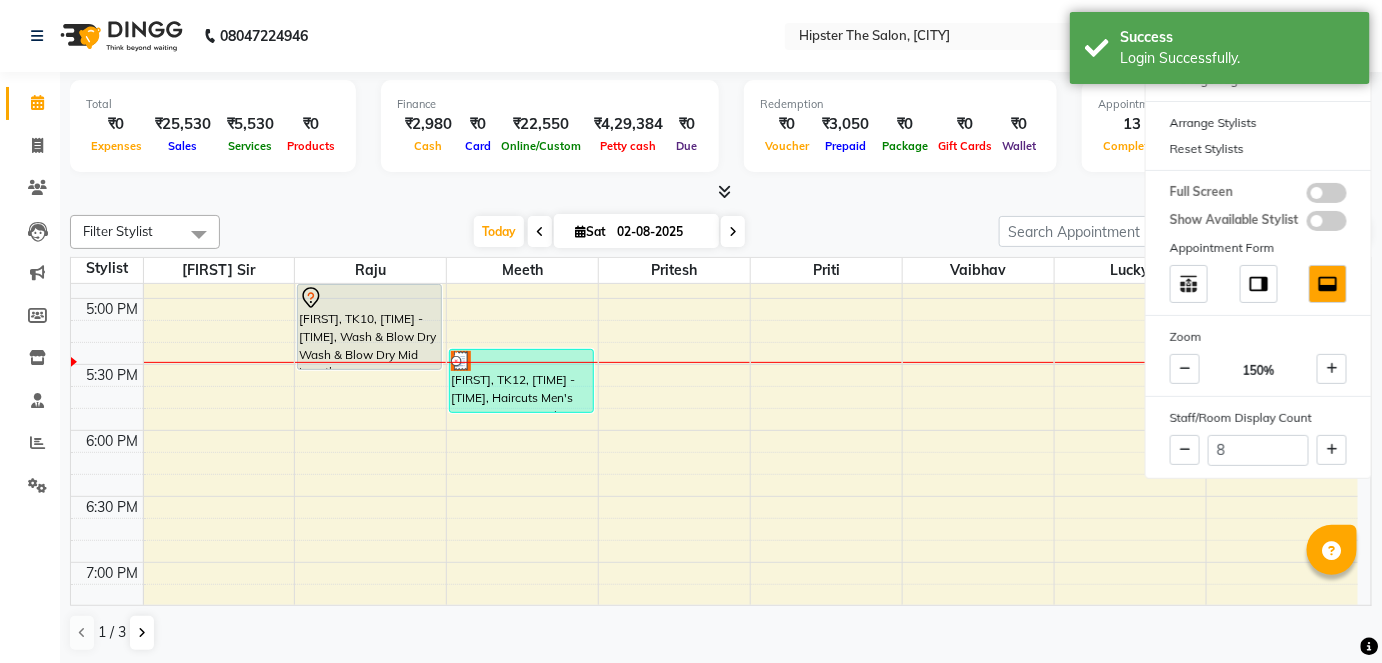 click at bounding box center (721, 192) 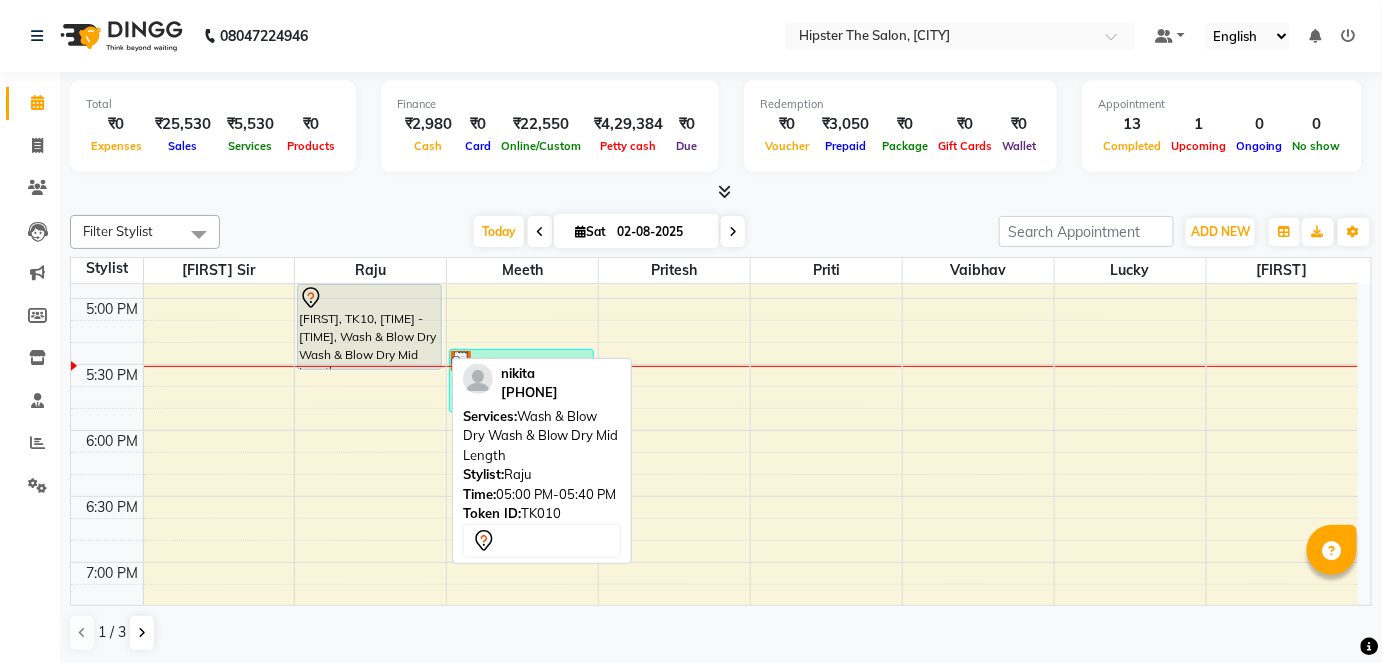 click on "[FIRST], TK10, [TIME] - [TIME], Wash & Blow Dry Wash & Blow Dry Mid Length" at bounding box center [369, 327] 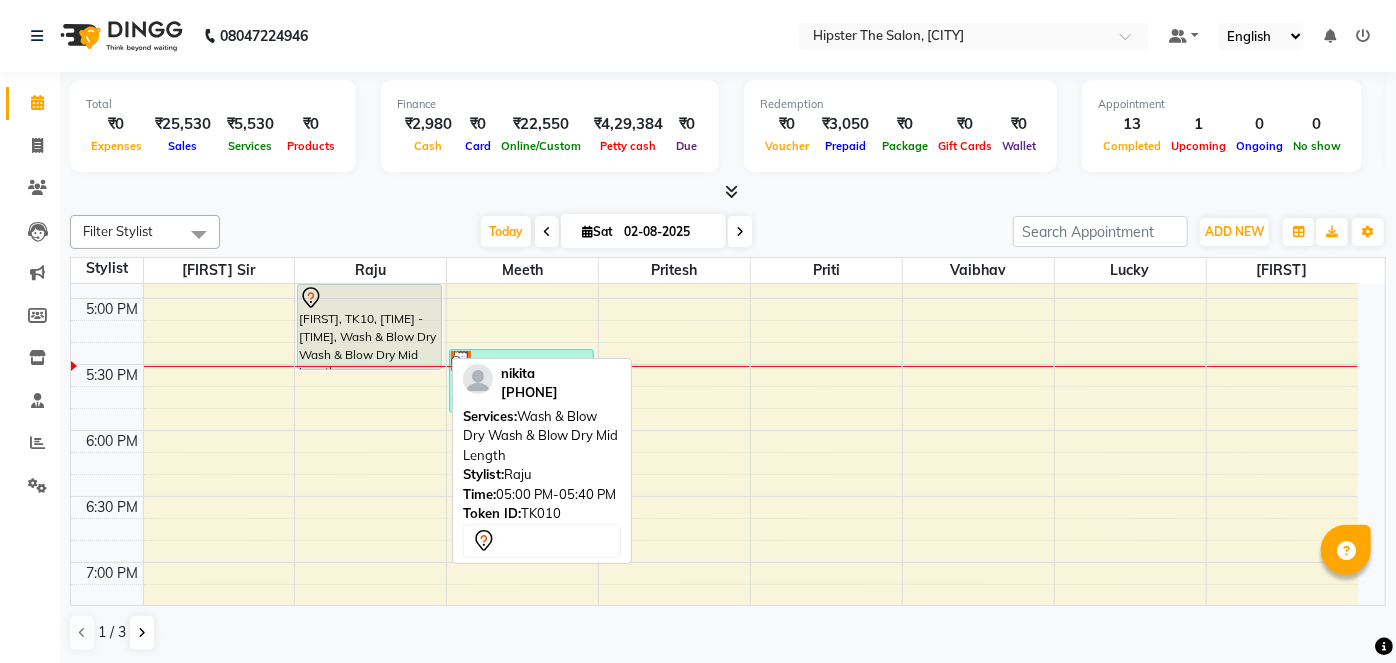 select on "7" 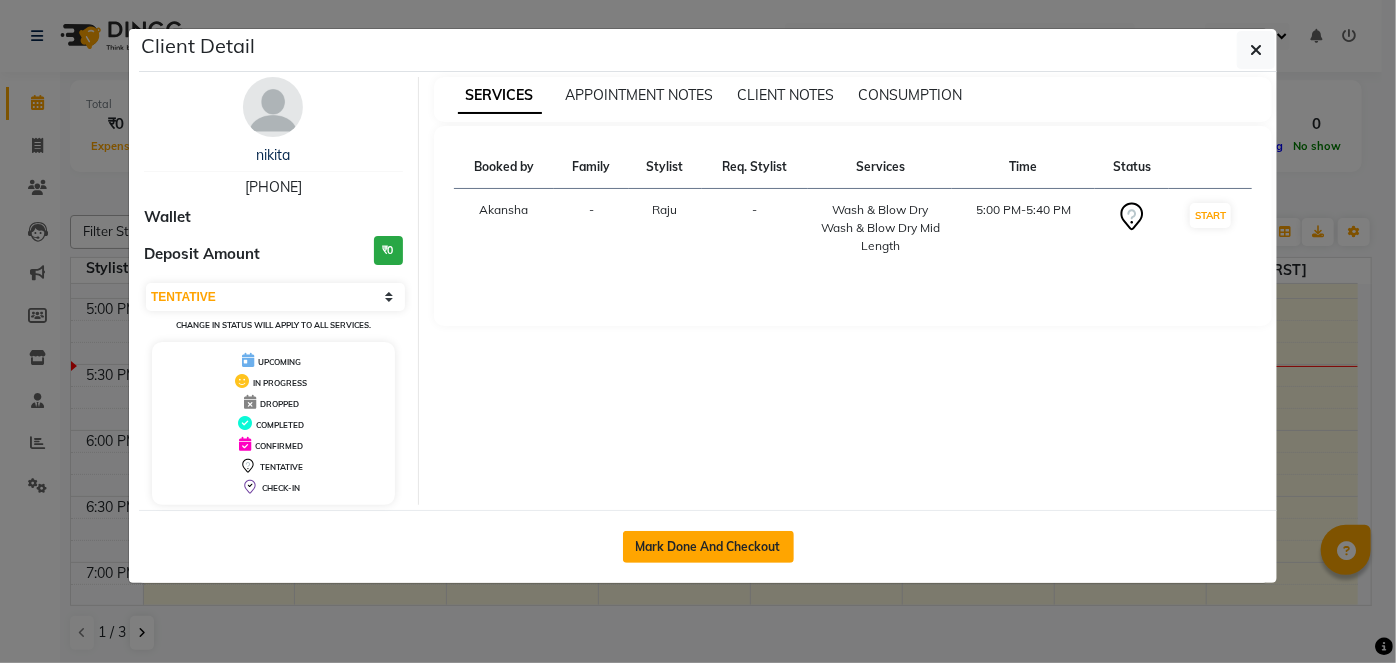 click on "Mark Done And Checkout" 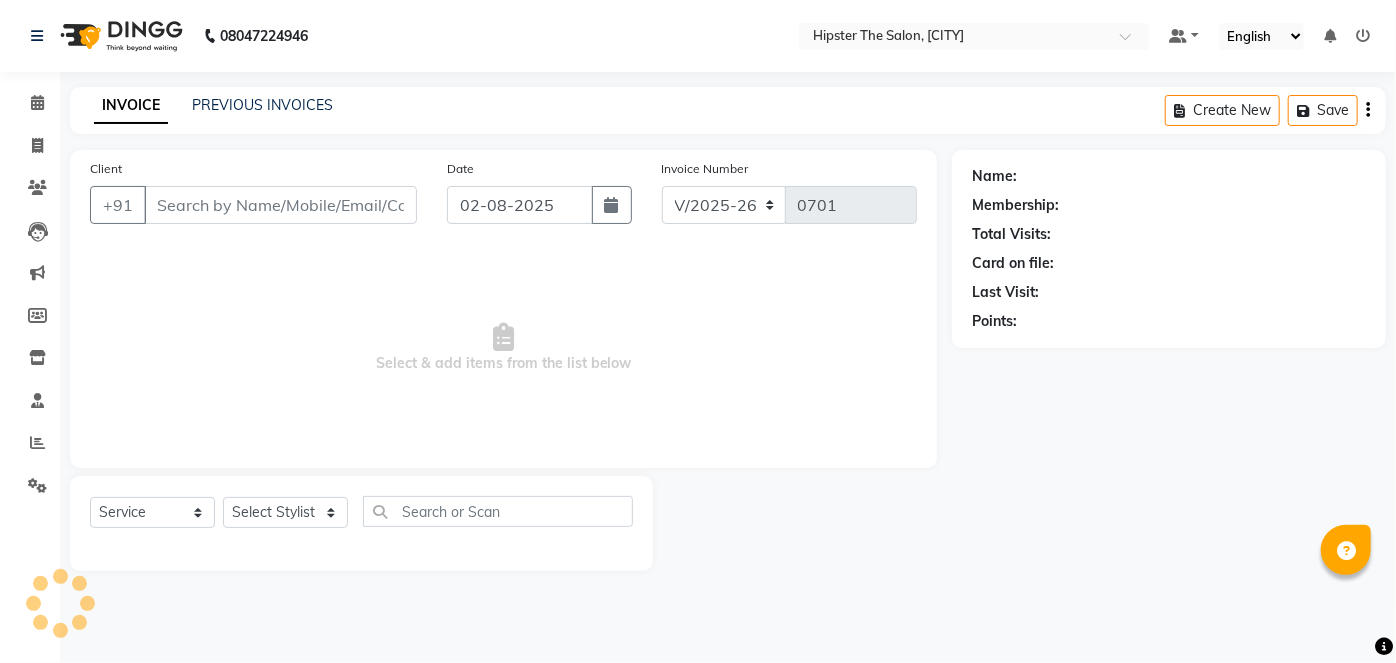type on "[PHONE]" 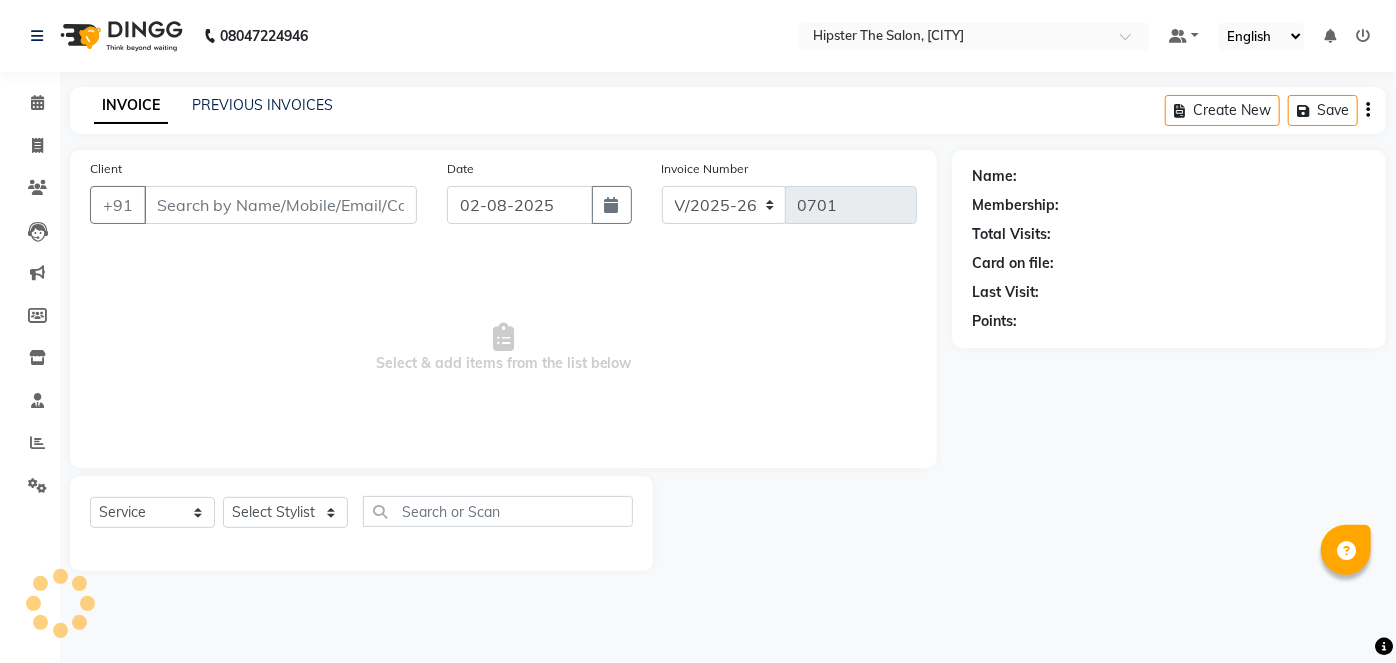 select on "27612" 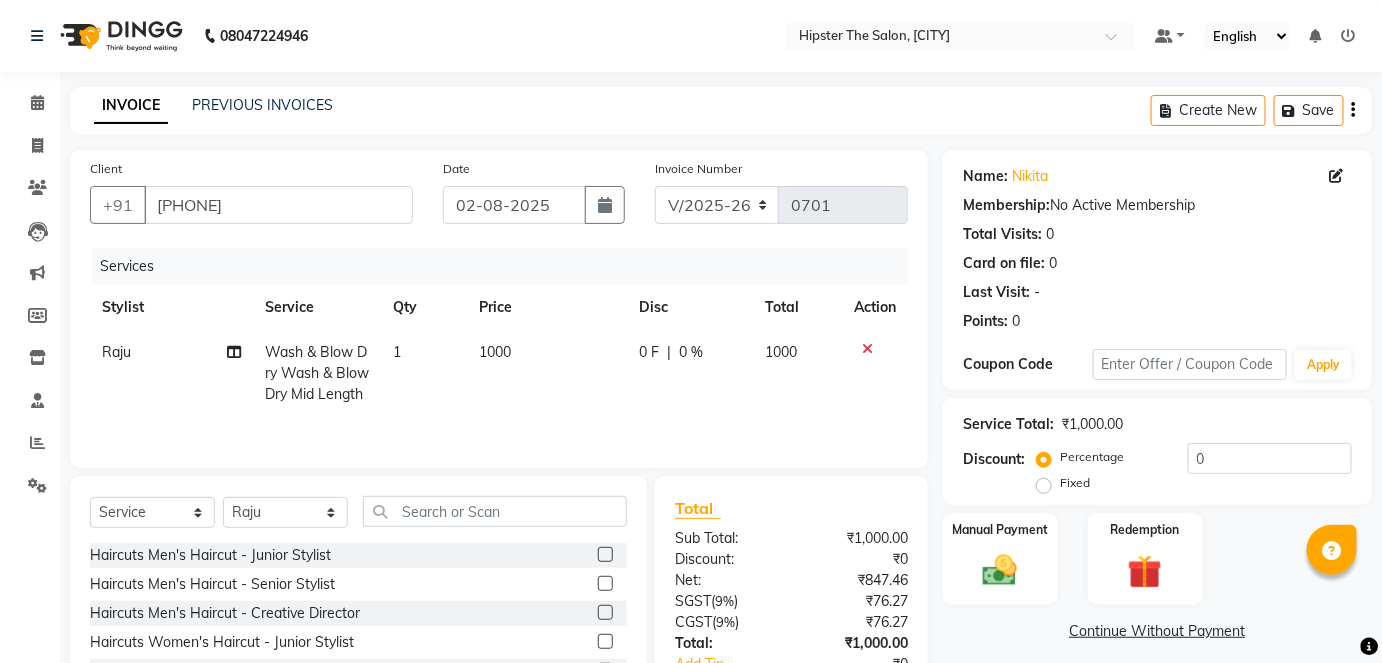 scroll, scrollTop: 157, scrollLeft: 0, axis: vertical 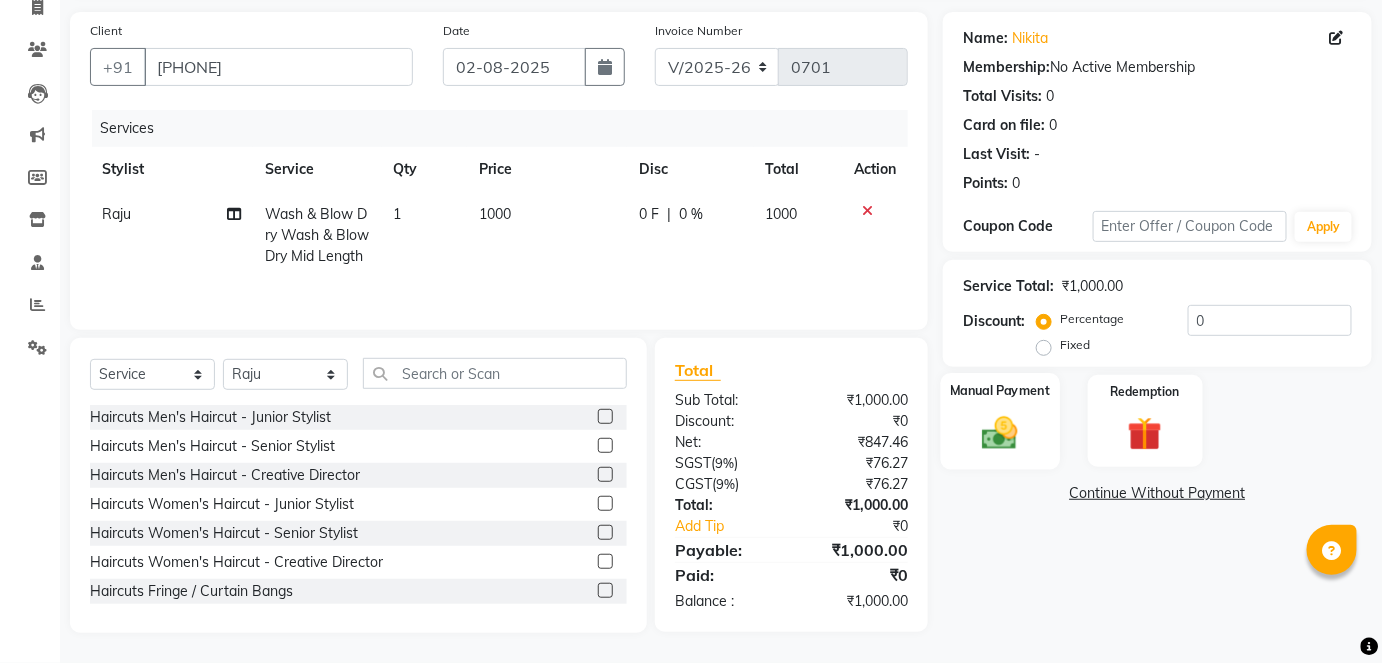 click on "Manual Payment" 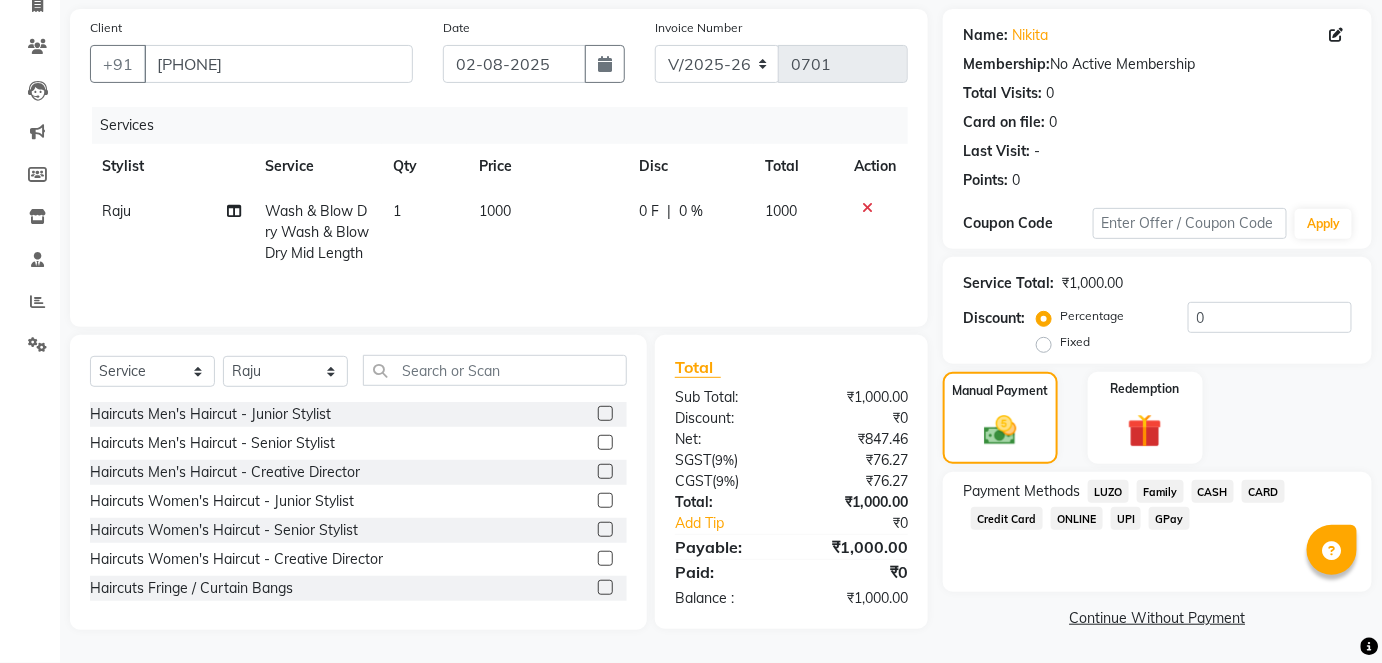 click on "CASH" 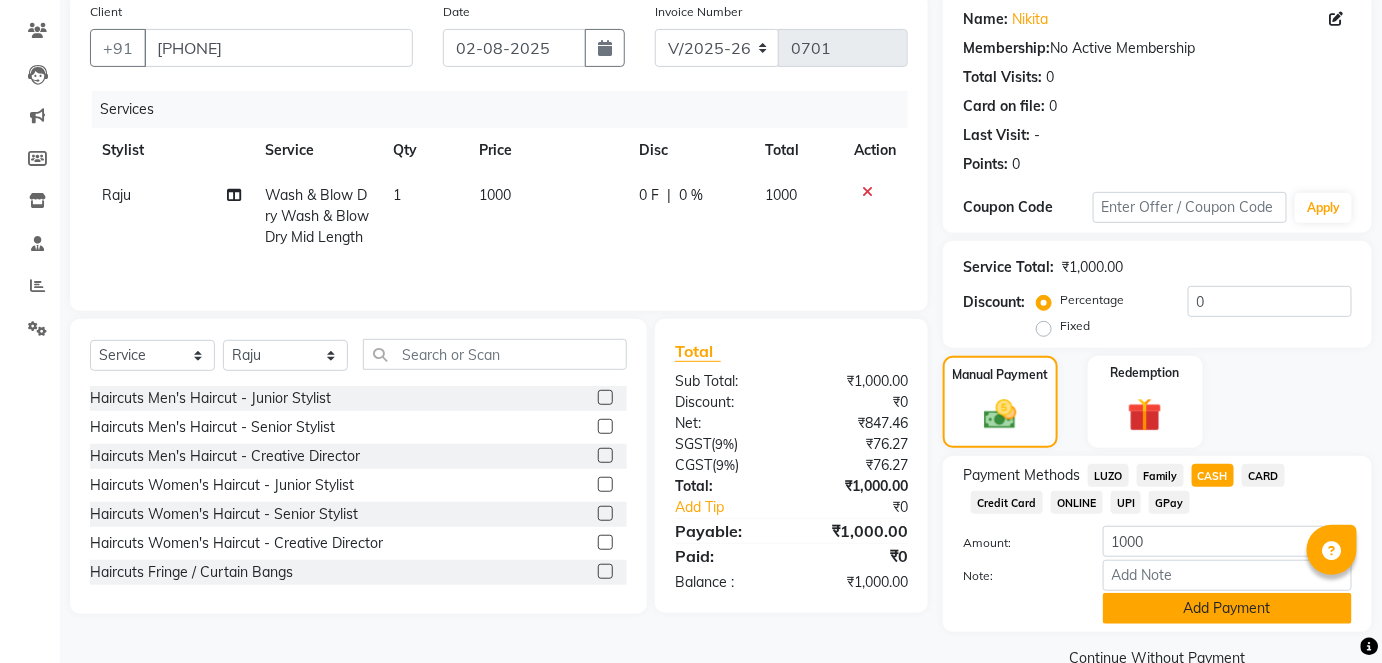 click on "Add Payment" 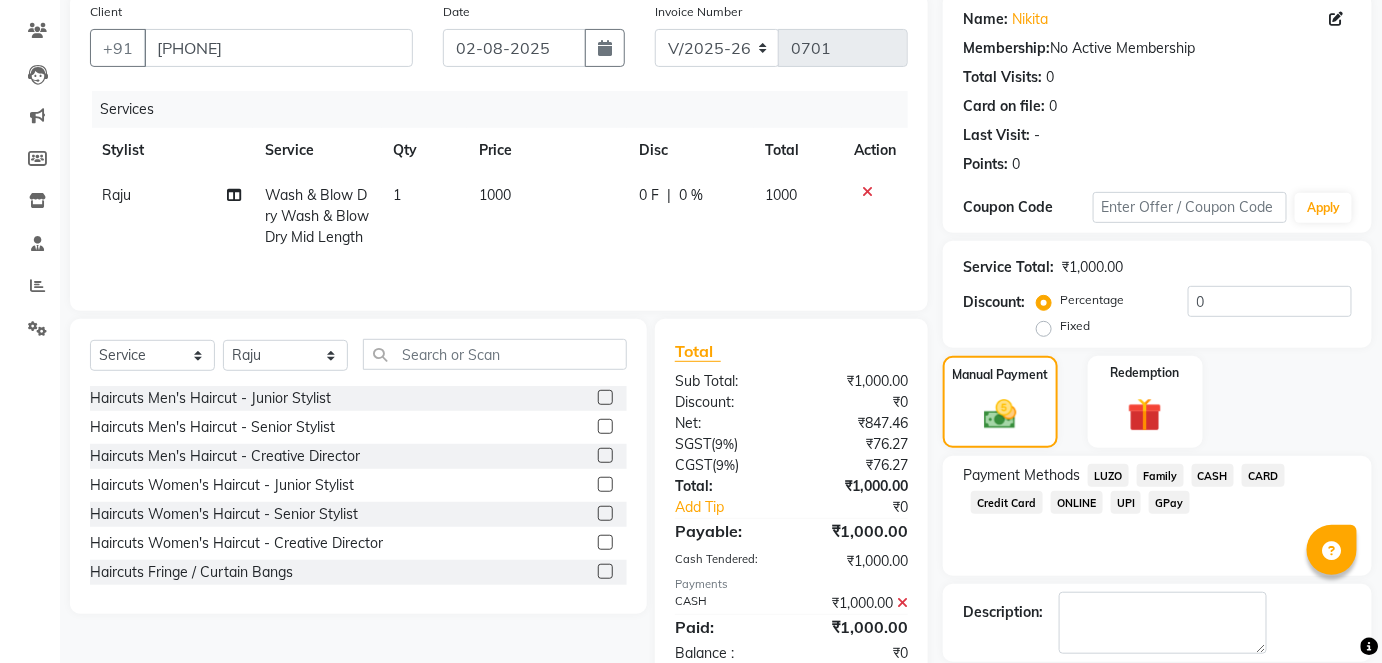 scroll, scrollTop: 252, scrollLeft: 0, axis: vertical 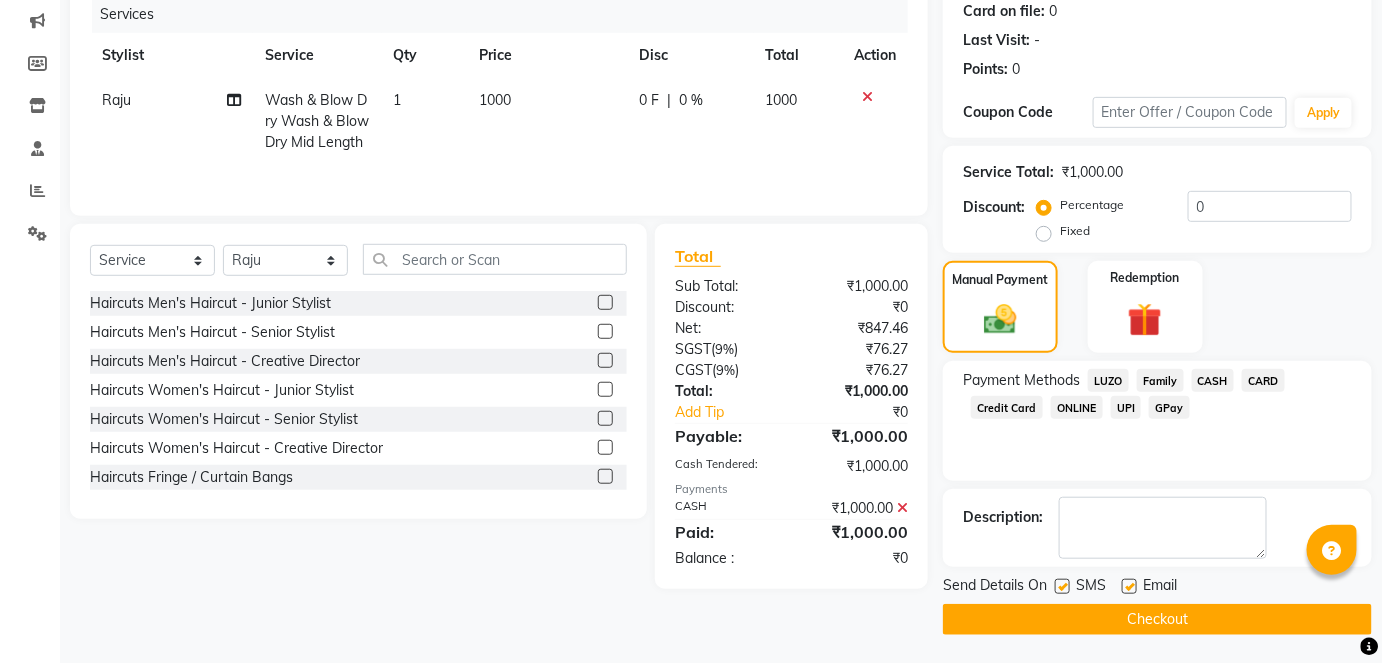 click on "Checkout" 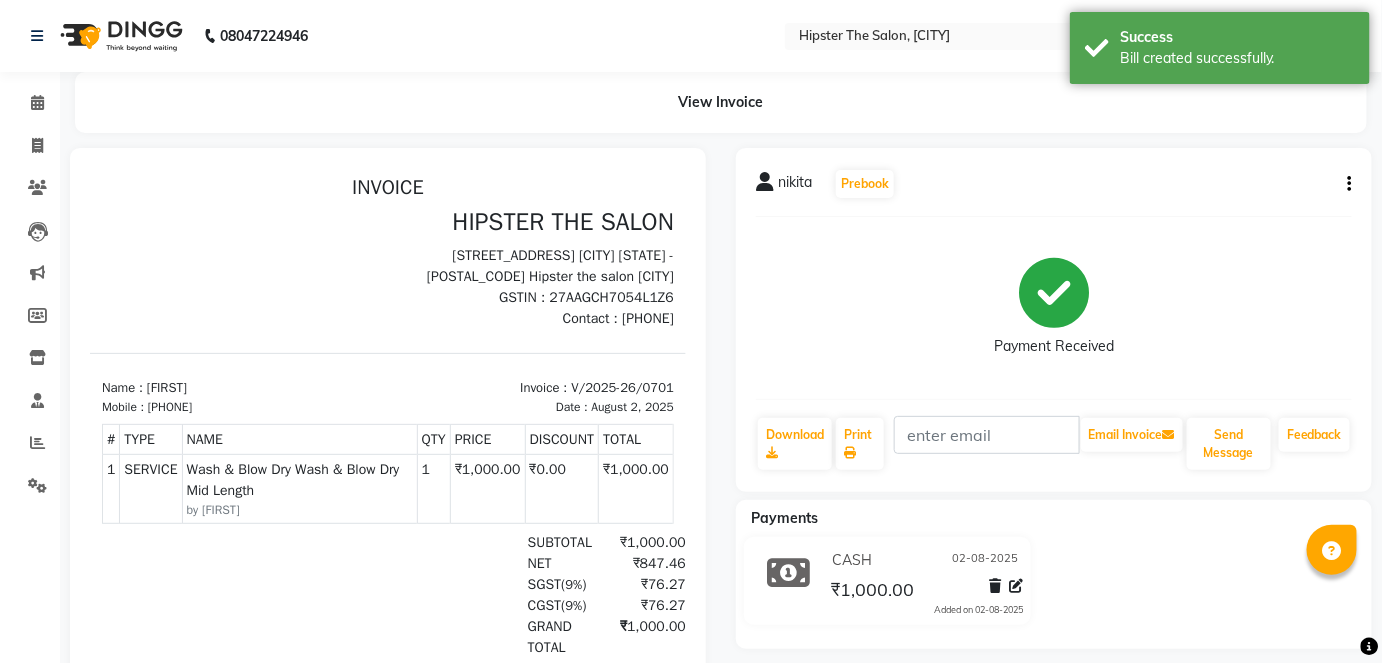 scroll, scrollTop: 0, scrollLeft: 0, axis: both 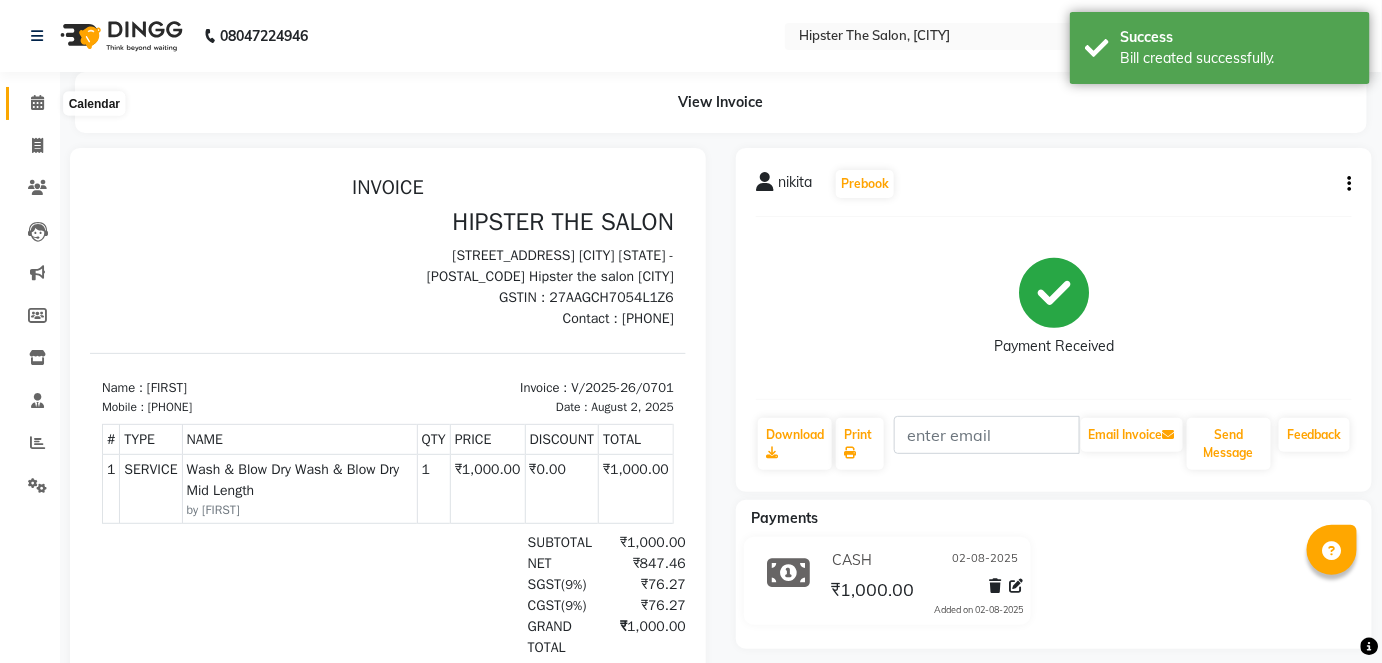 click 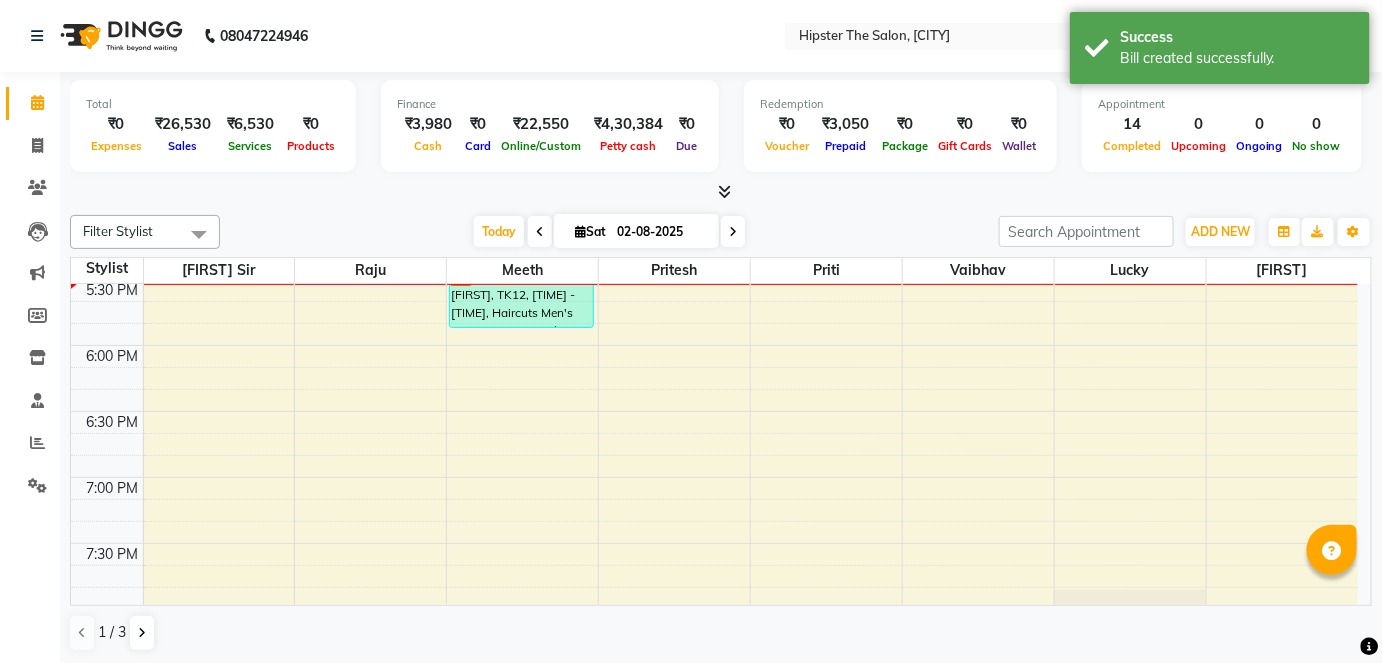 scroll, scrollTop: 1261, scrollLeft: 0, axis: vertical 